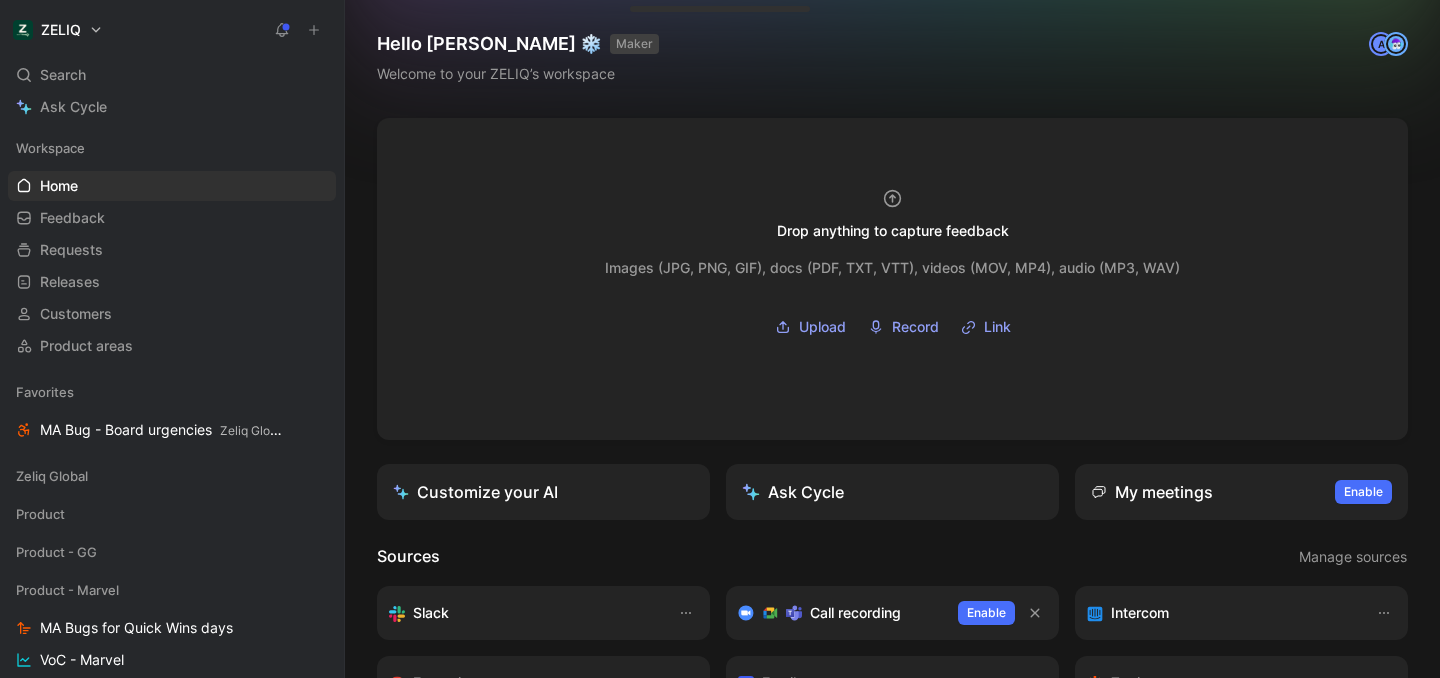 scroll, scrollTop: 0, scrollLeft: 0, axis: both 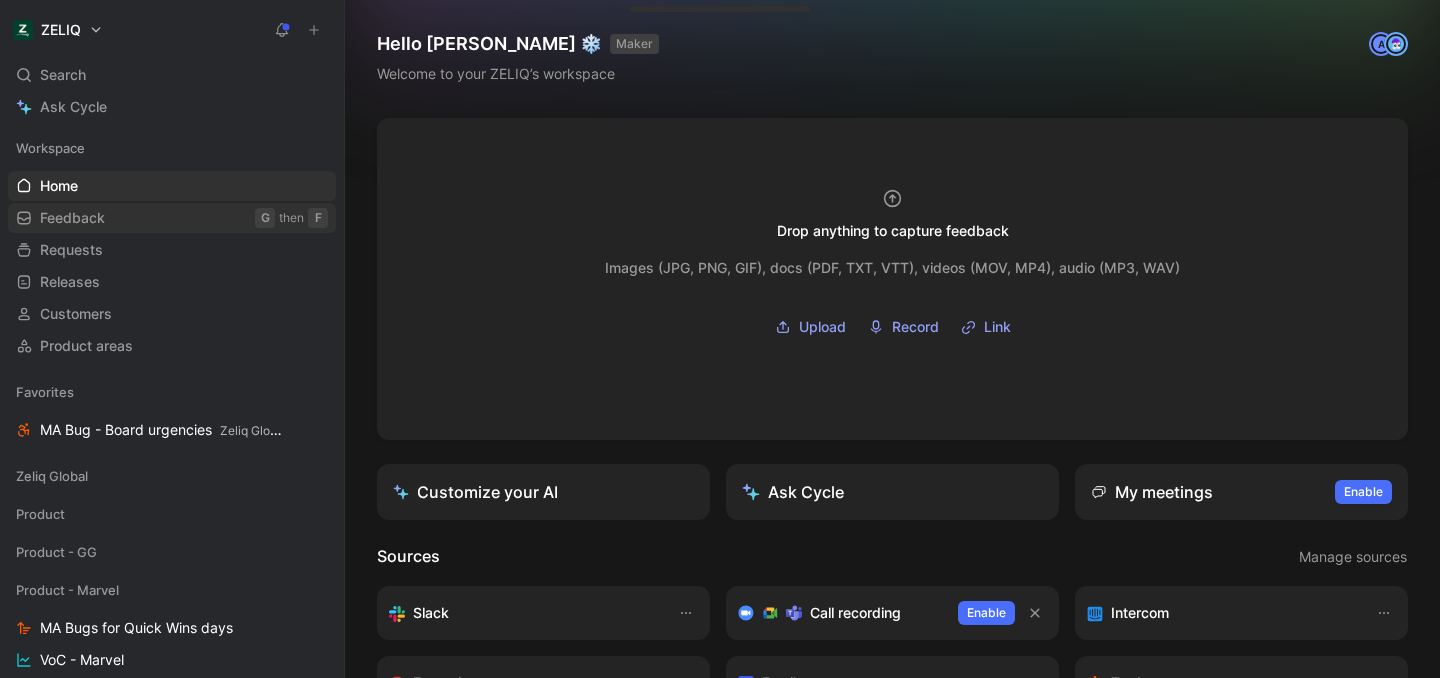 click on "Feedback G then F" at bounding box center [172, 218] 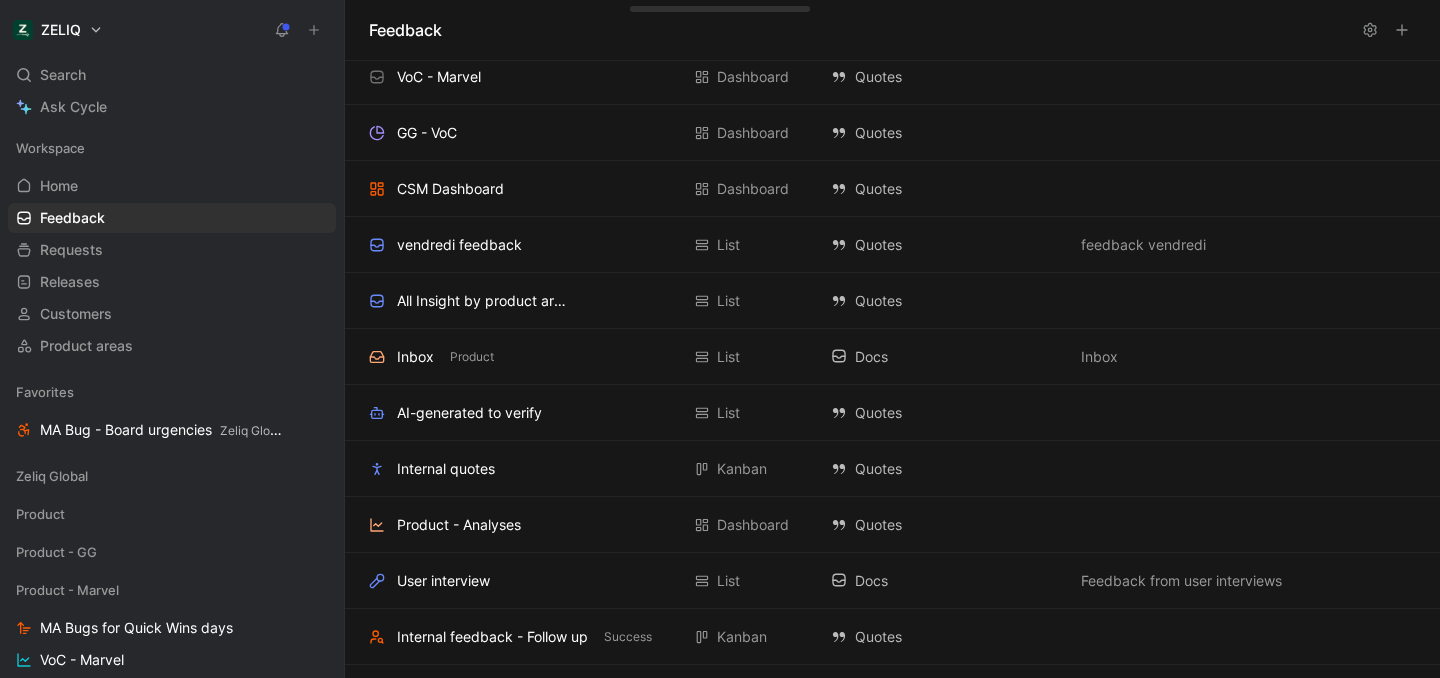 scroll, scrollTop: 377, scrollLeft: 0, axis: vertical 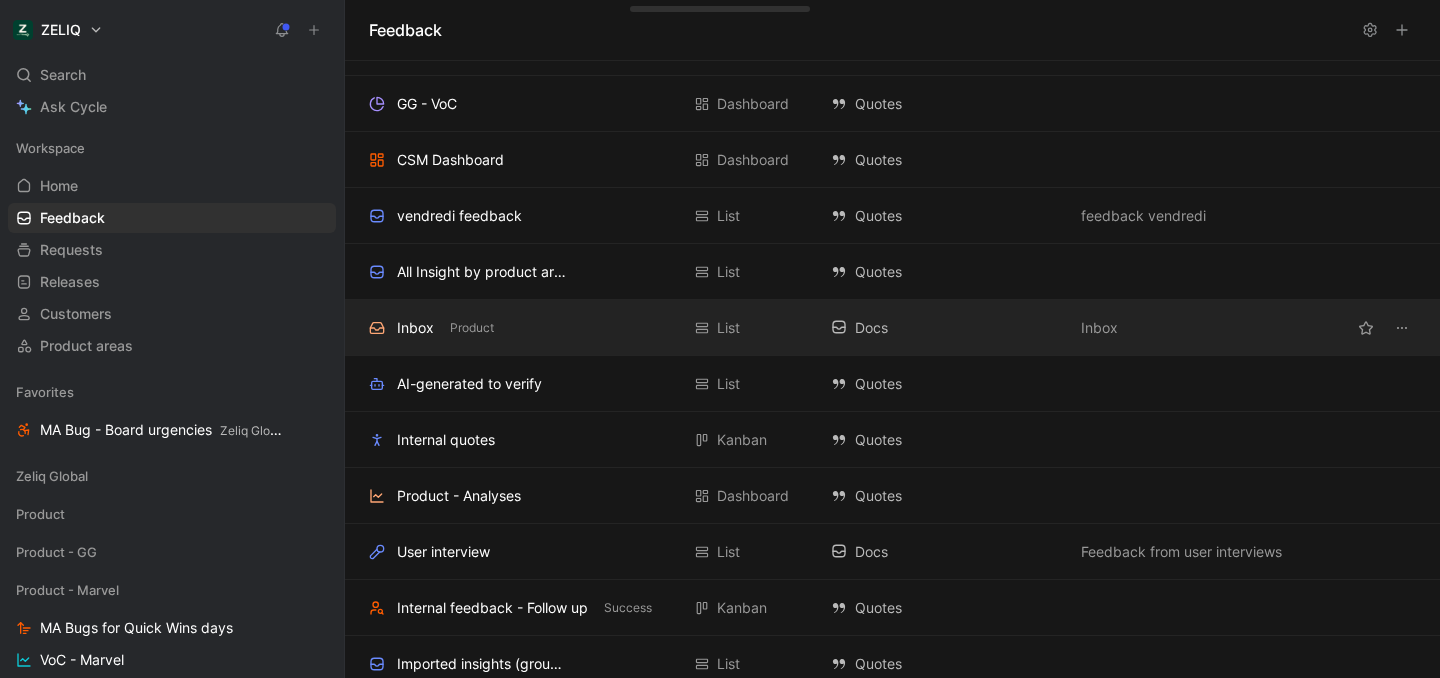 click on "Inbox Product" at bounding box center [524, 328] 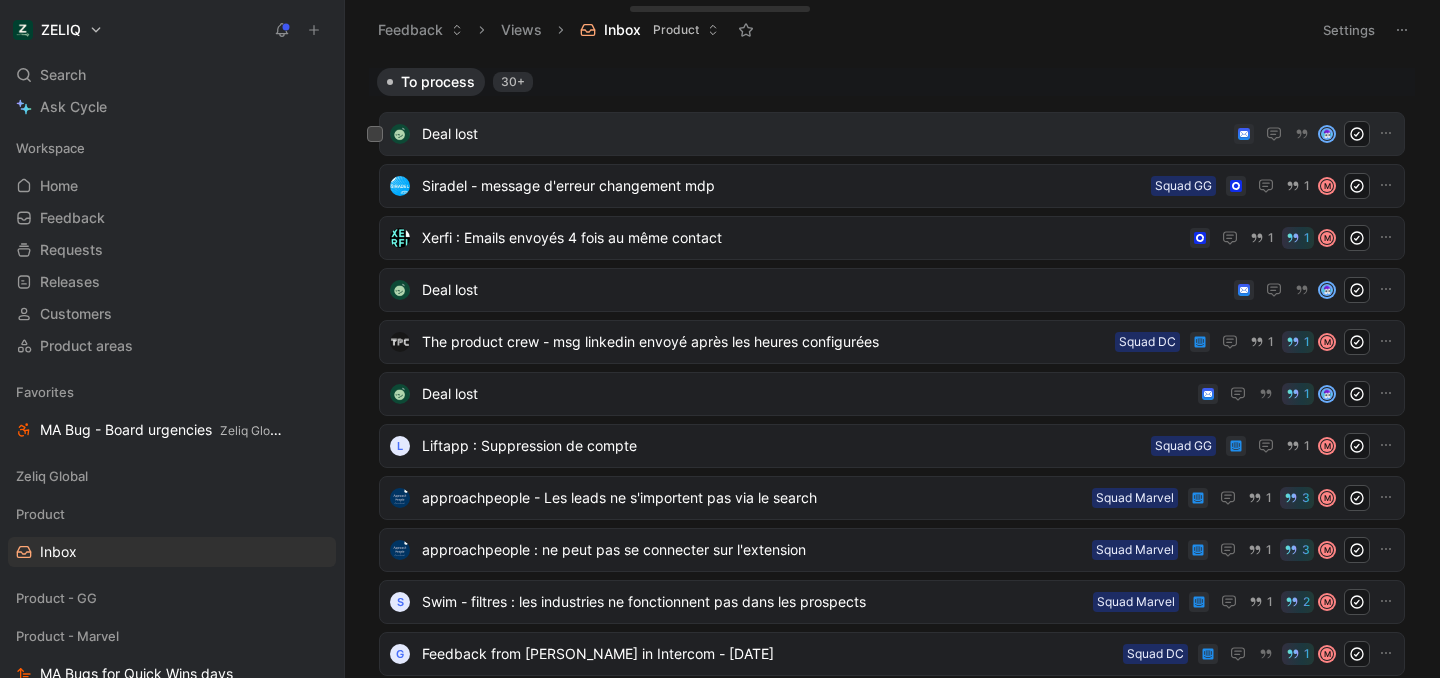 click on "Deal lost" at bounding box center [824, 134] 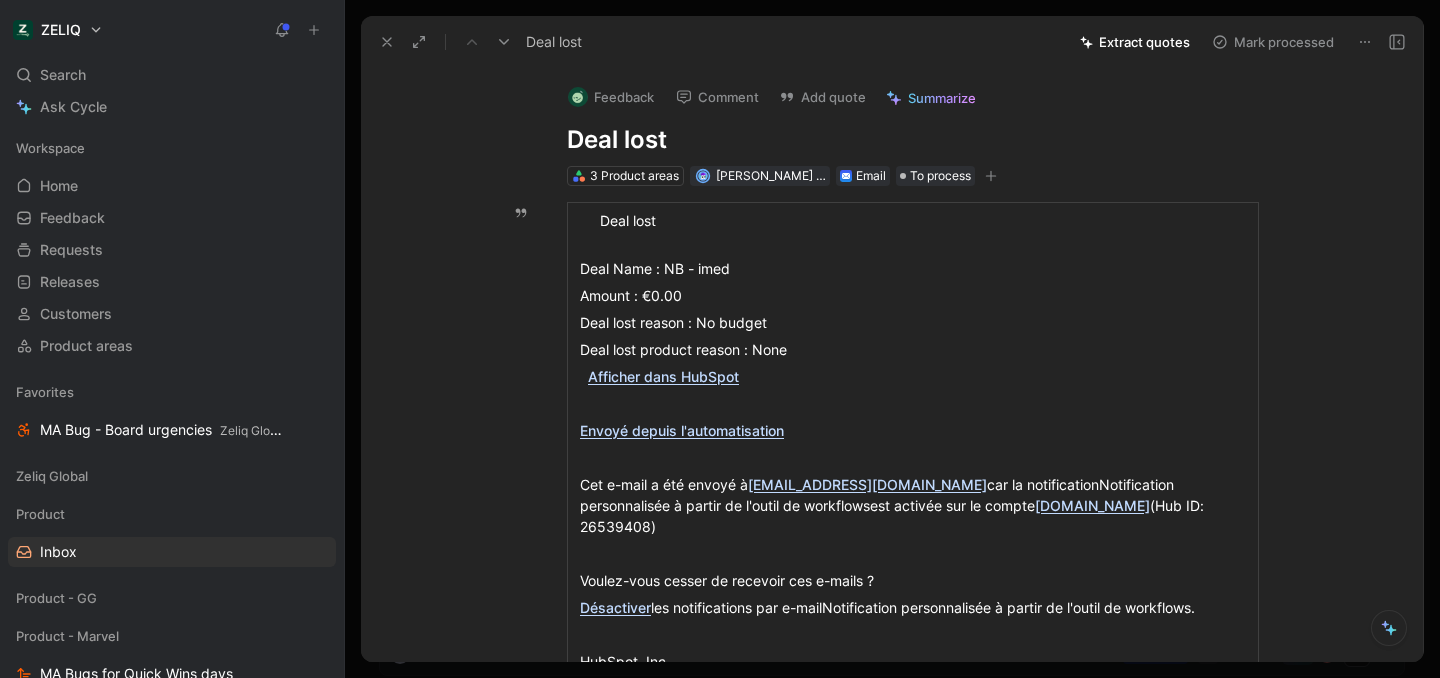 click on "Mark processed" at bounding box center (1273, 42) 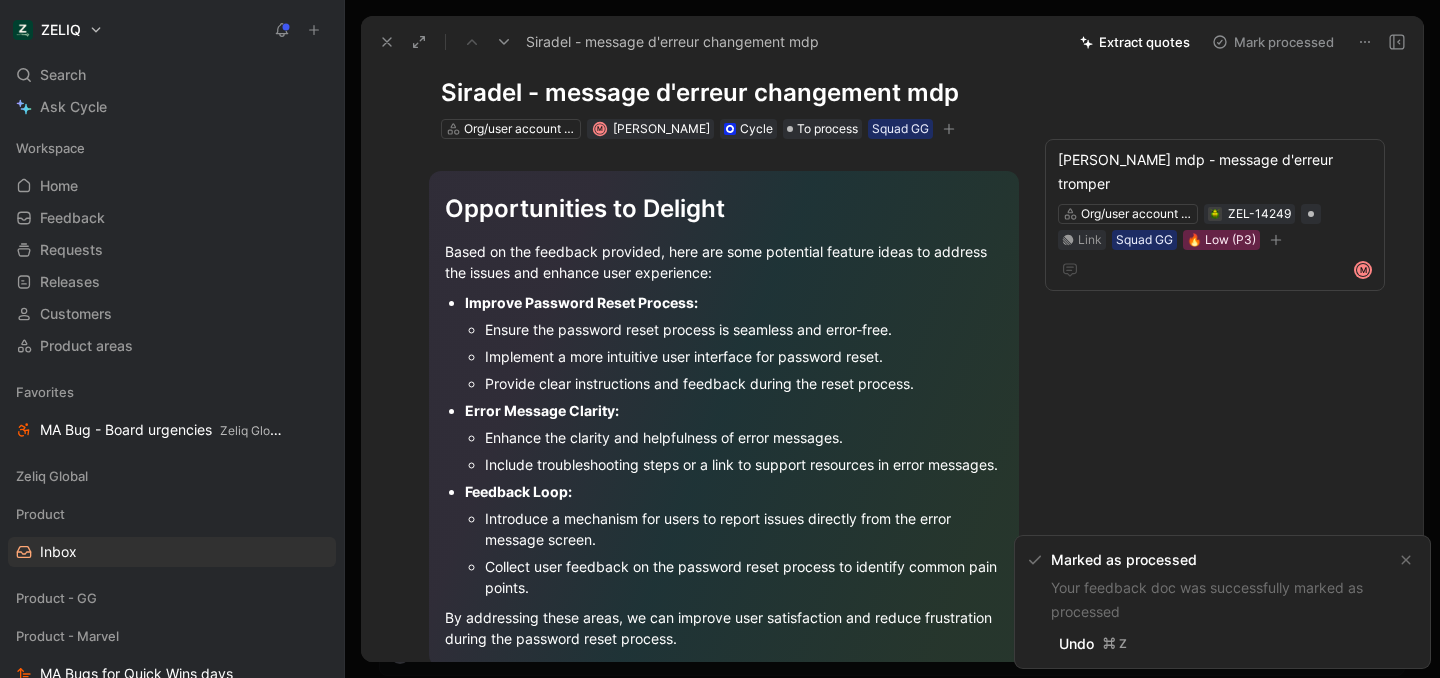 scroll, scrollTop: 141, scrollLeft: 0, axis: vertical 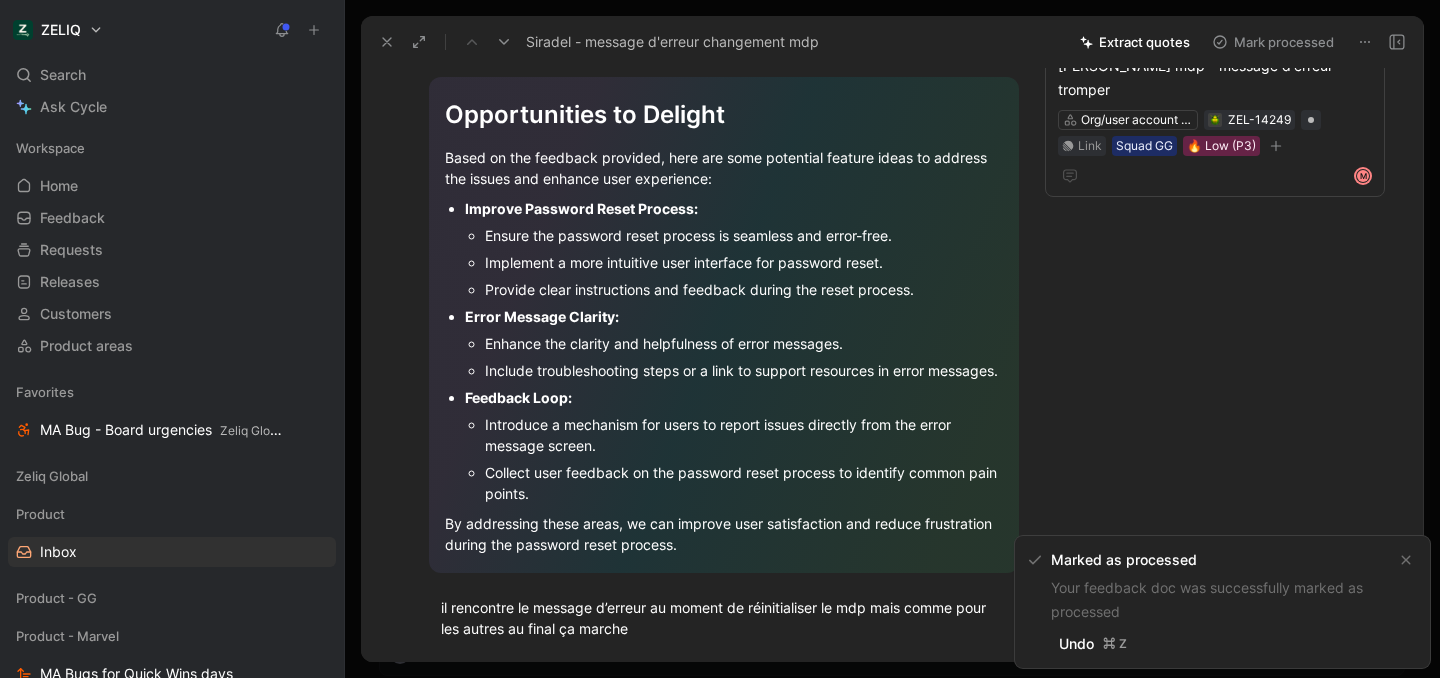 click 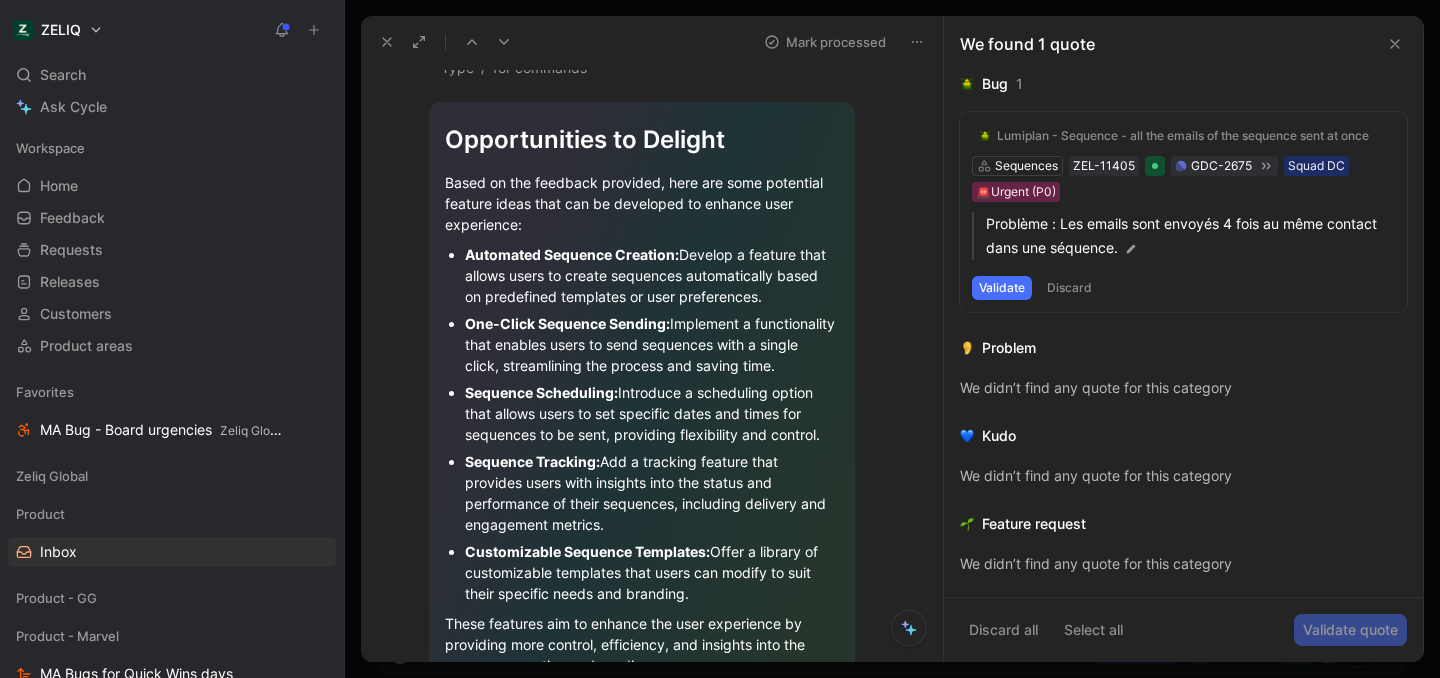 scroll, scrollTop: 0, scrollLeft: 0, axis: both 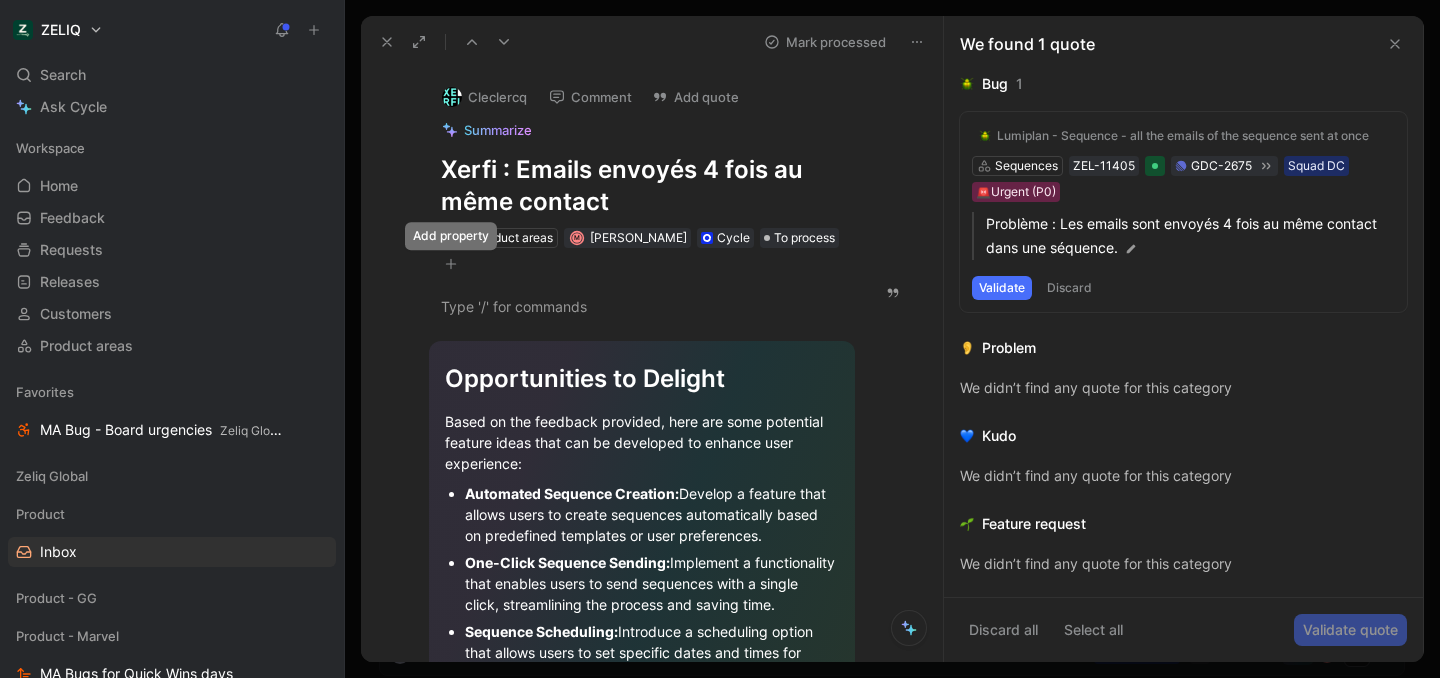 click 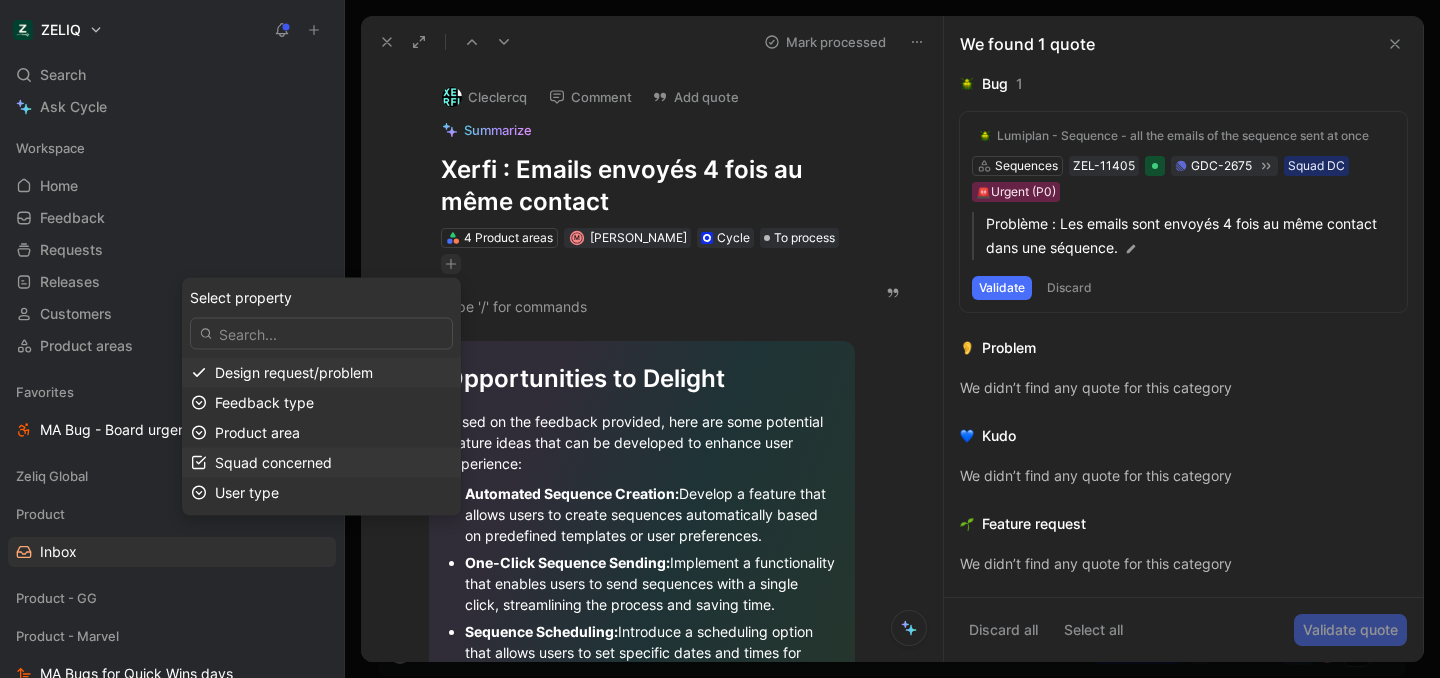click on "Squad concerned" at bounding box center [273, 462] 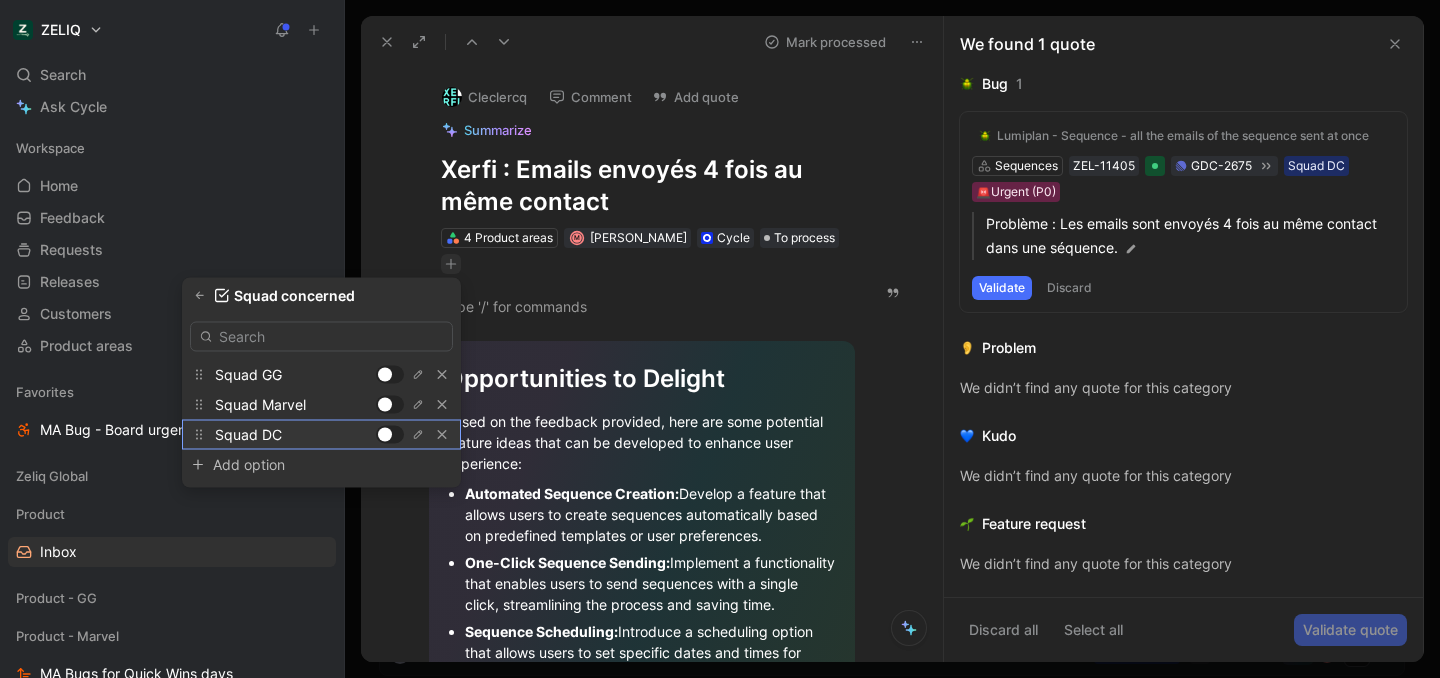 click at bounding box center [385, 435] 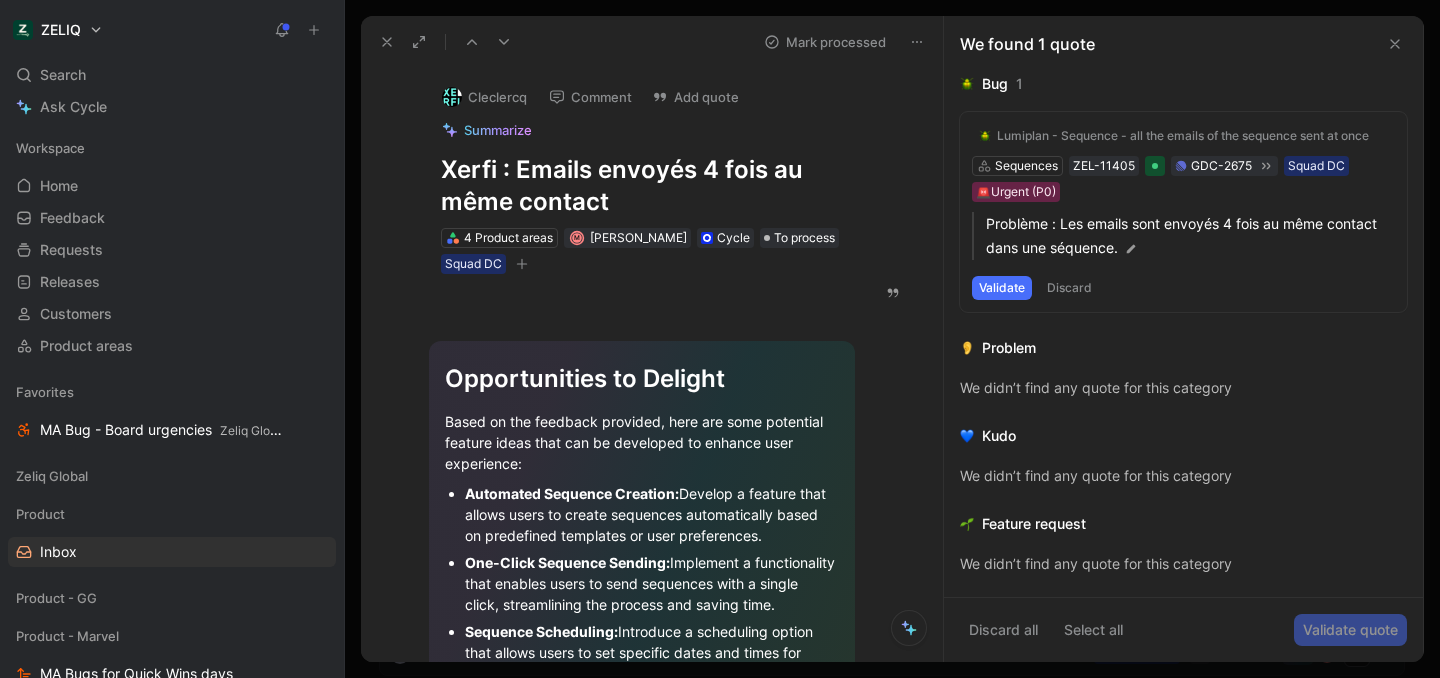 click 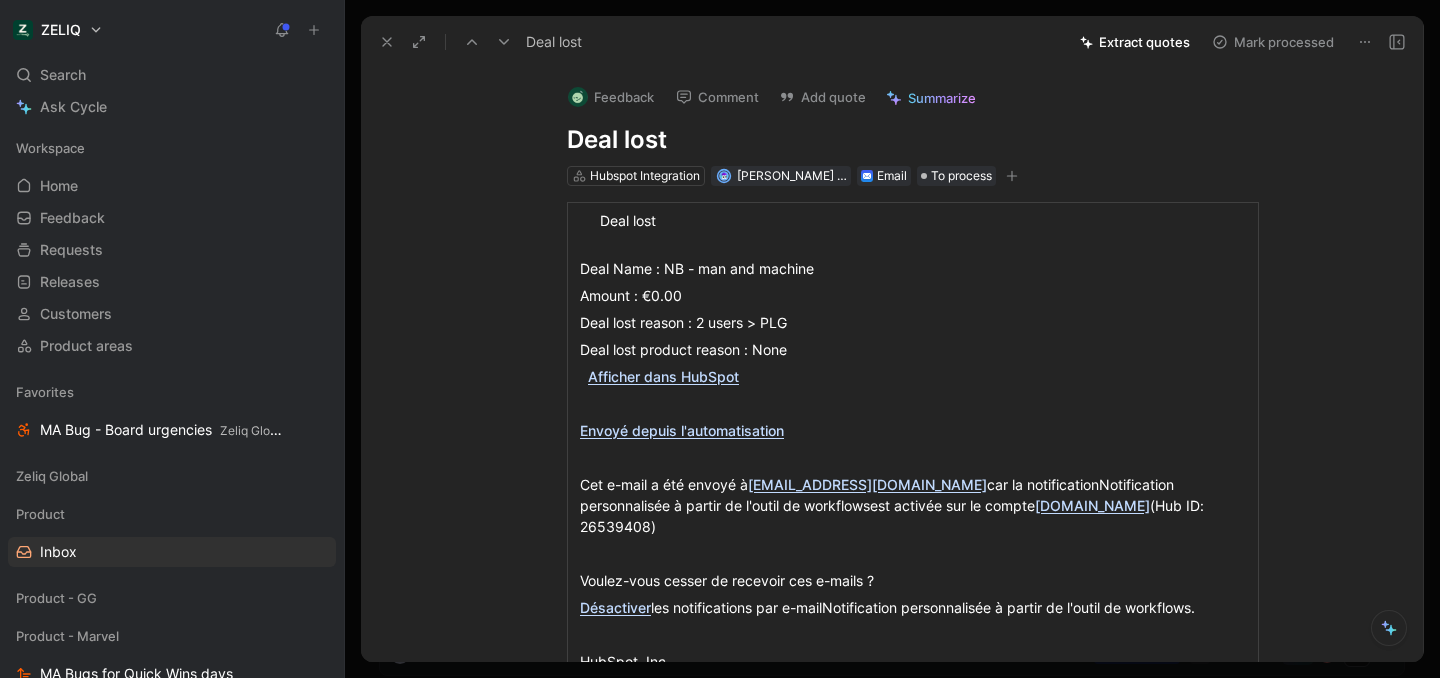 click on "Mark processed" at bounding box center [1273, 42] 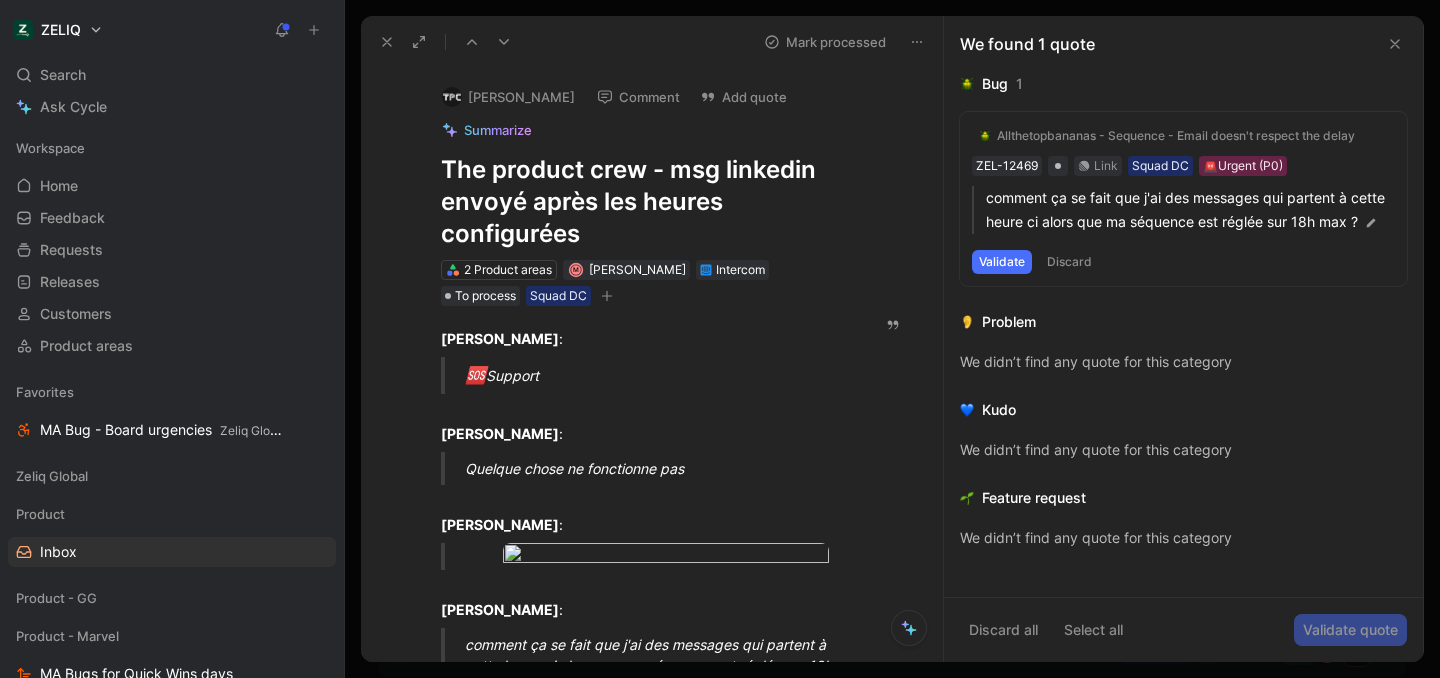 click at bounding box center (504, 42) 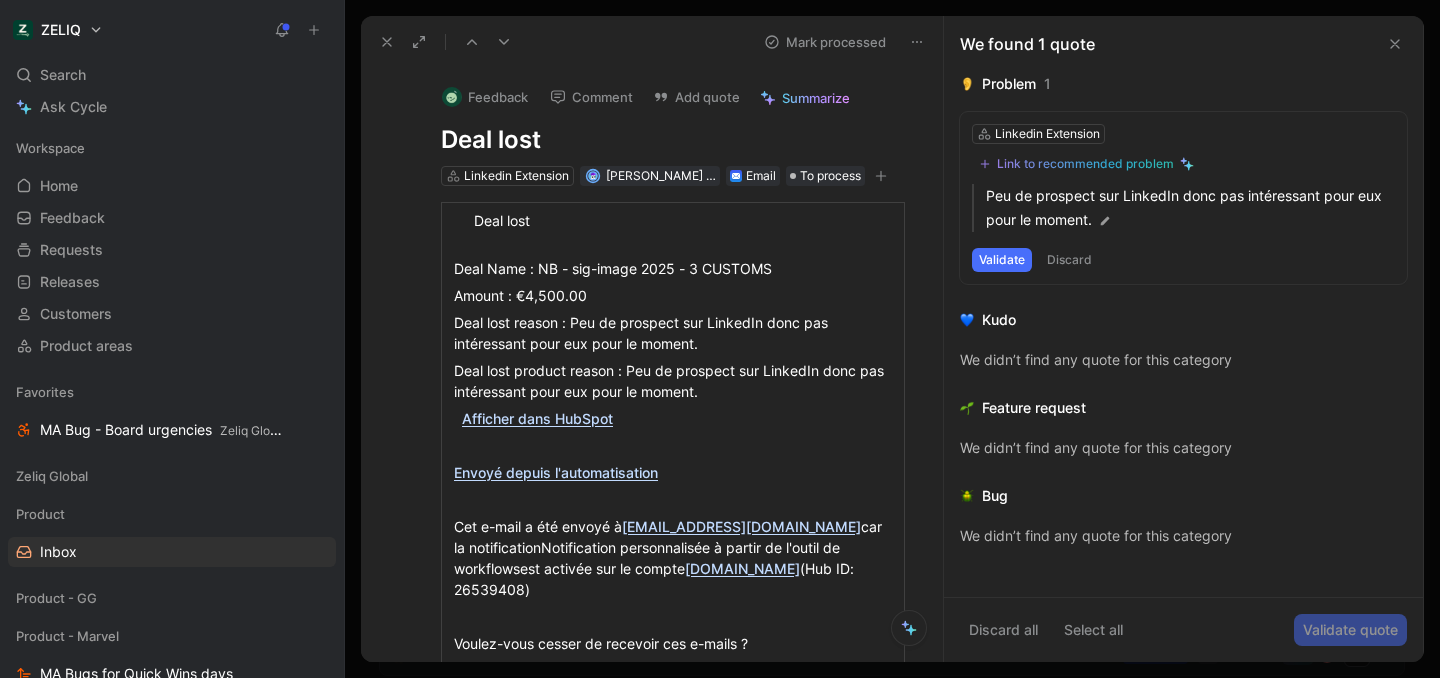 click on "Deal lost Mark processed" at bounding box center [652, 42] 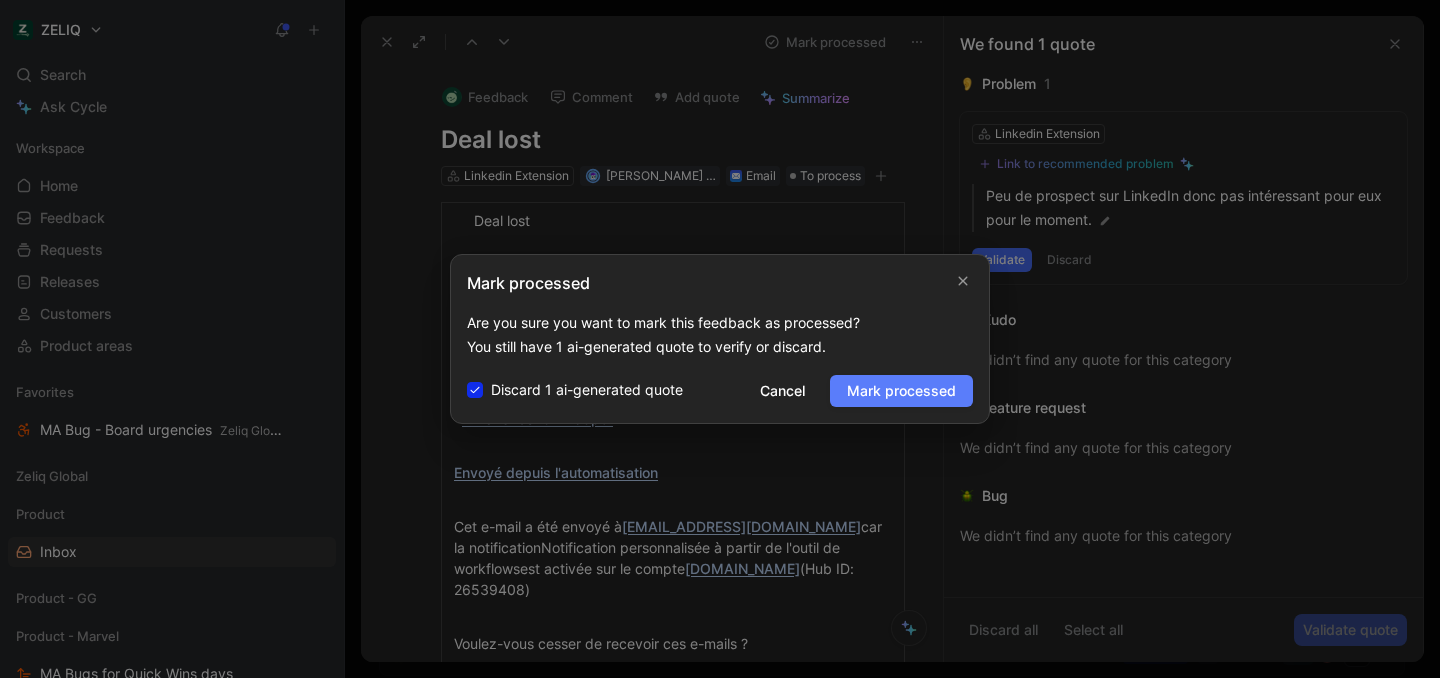 click on "Mark processed" at bounding box center [901, 391] 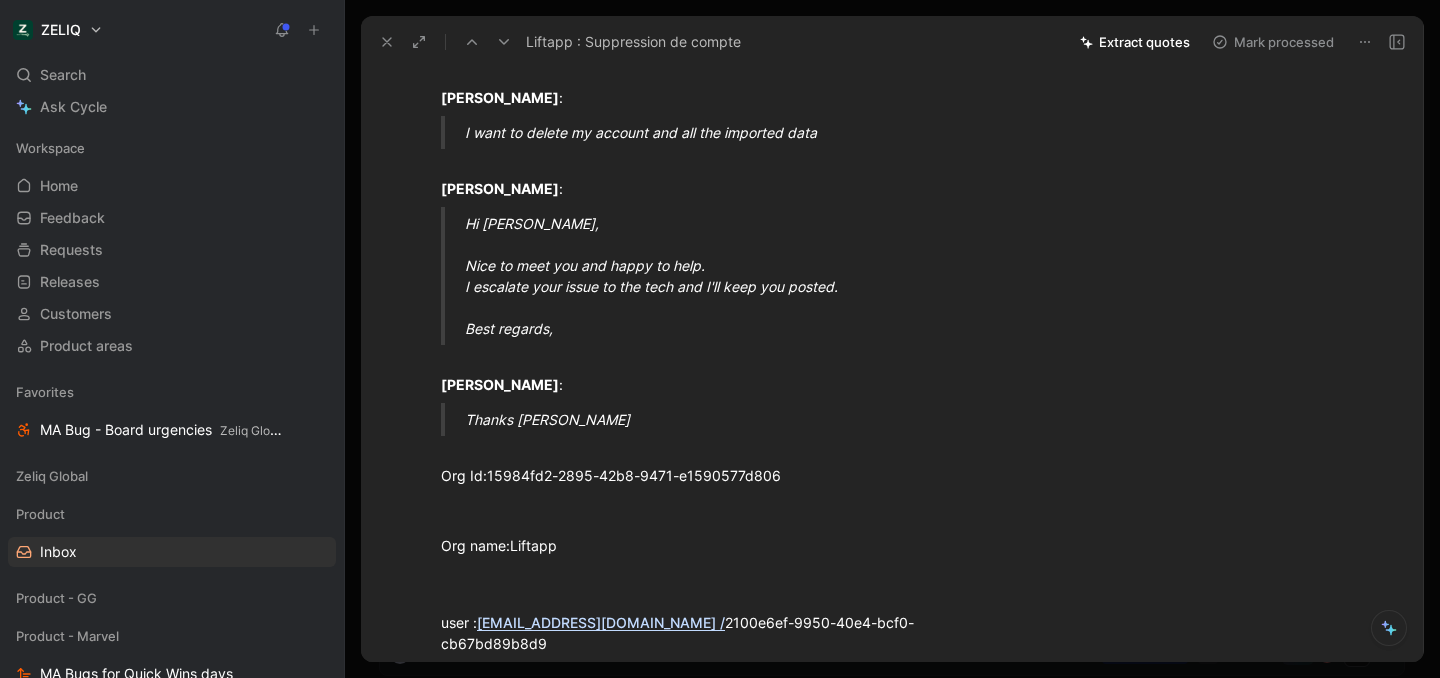 scroll, scrollTop: 0, scrollLeft: 0, axis: both 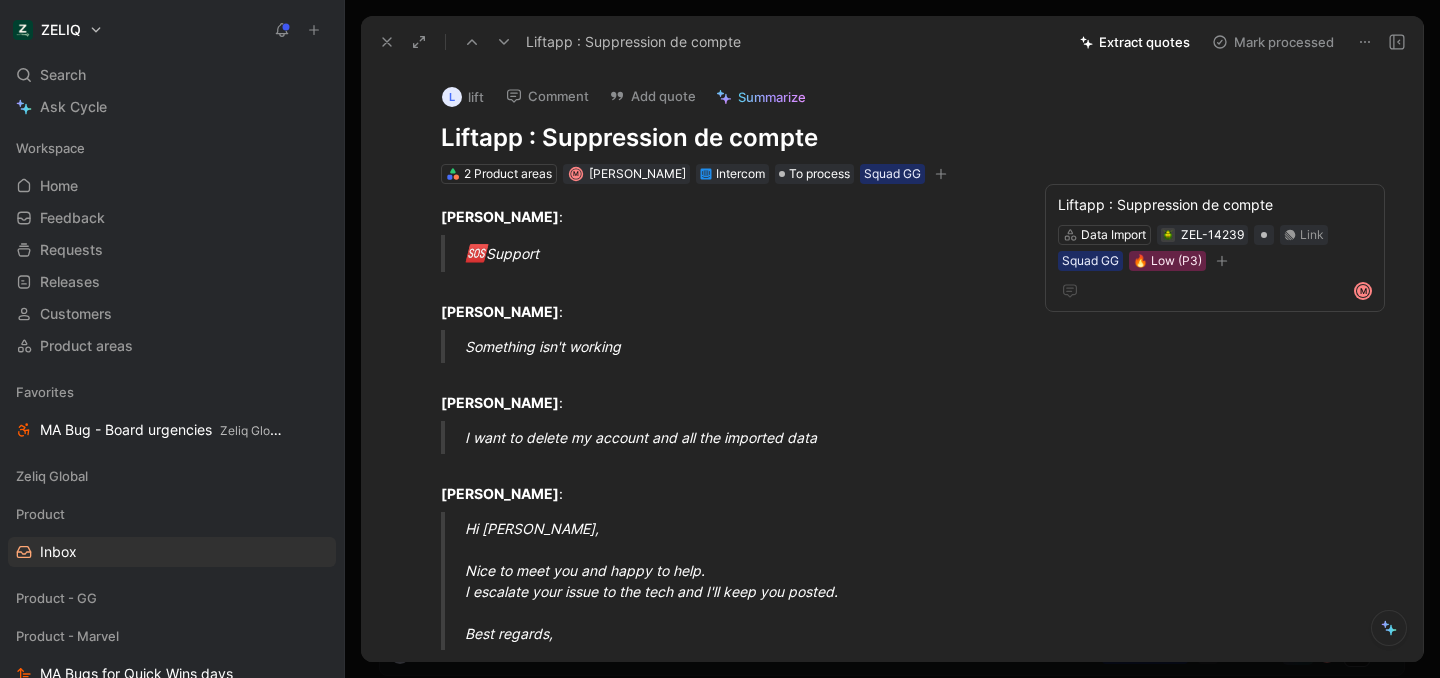 click 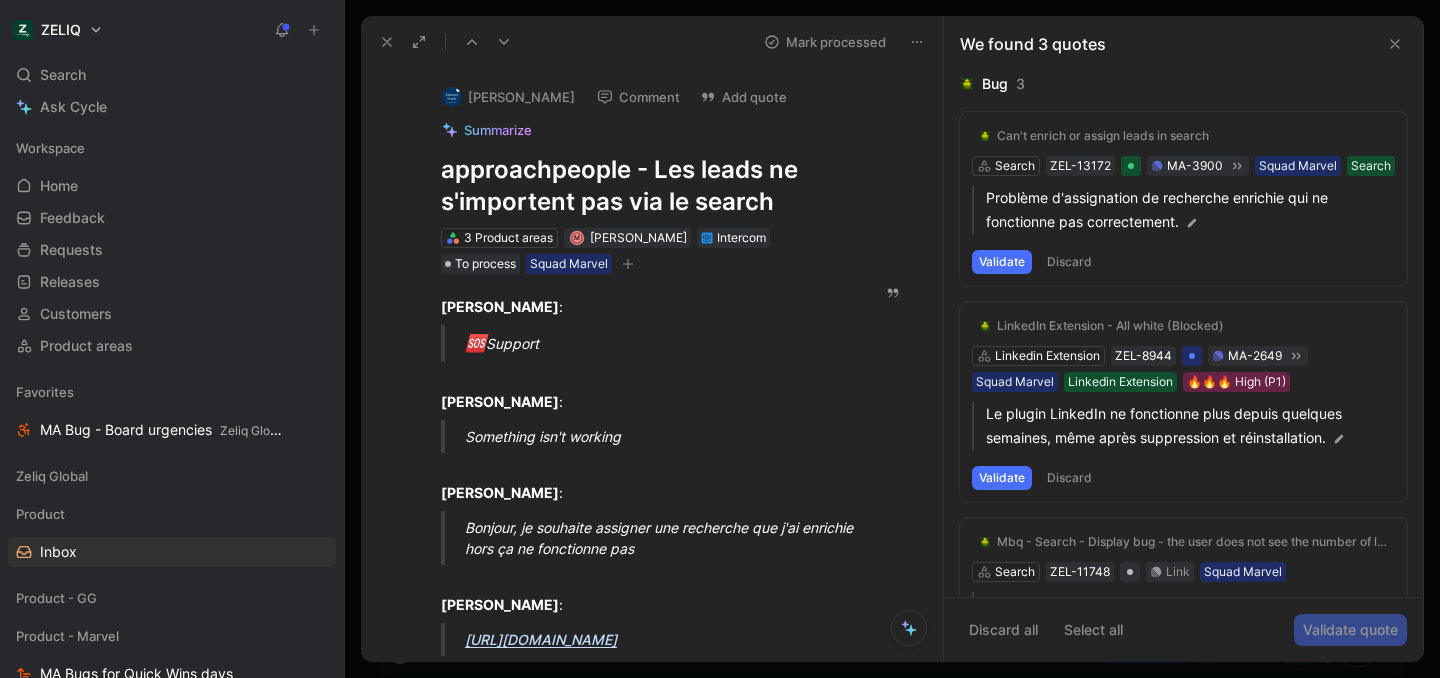 scroll, scrollTop: 4, scrollLeft: 0, axis: vertical 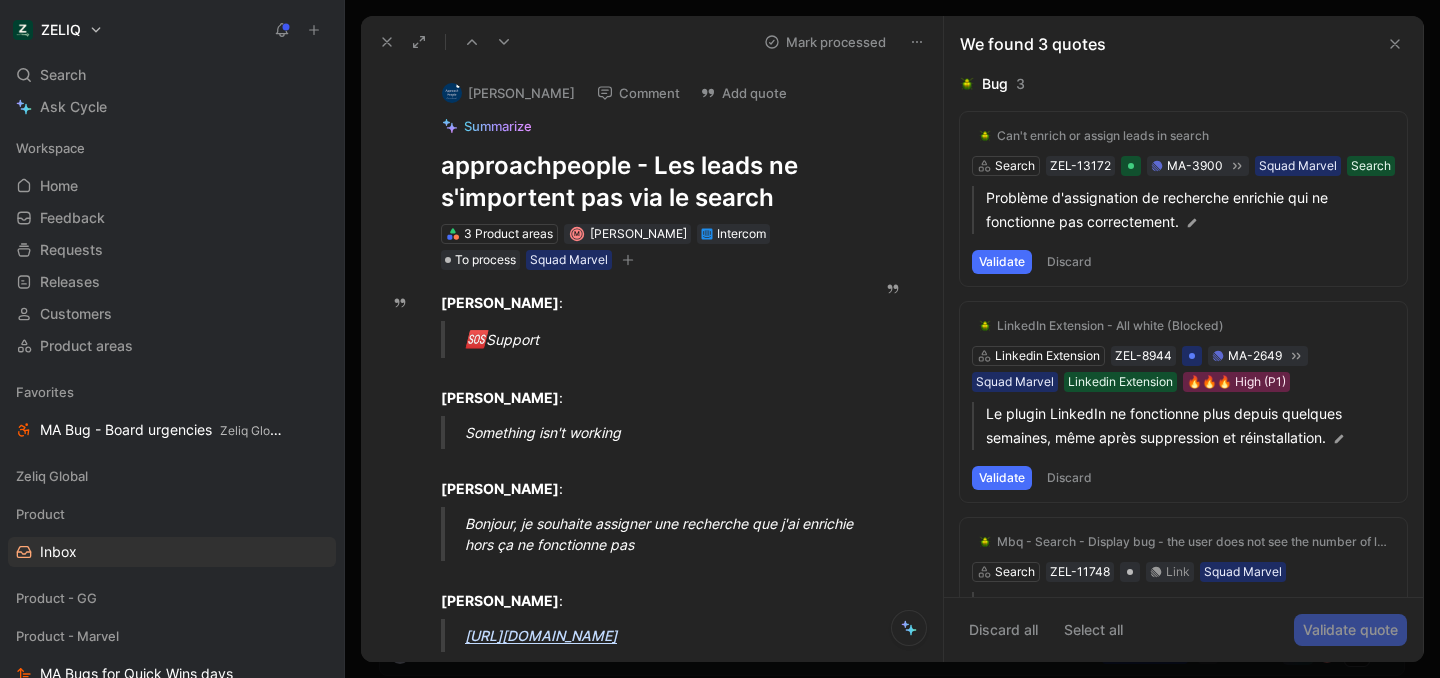 click on "Mark processed" at bounding box center (825, 42) 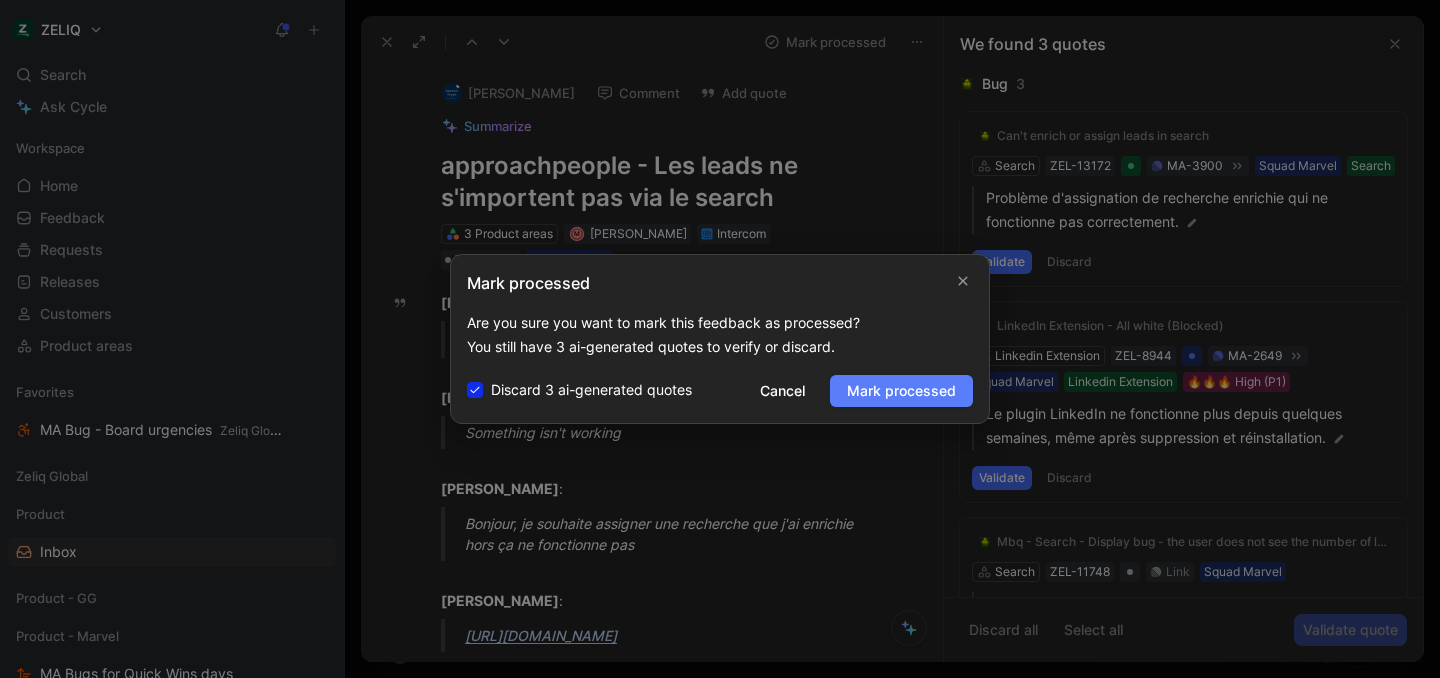 click on "Mark processed" at bounding box center (901, 391) 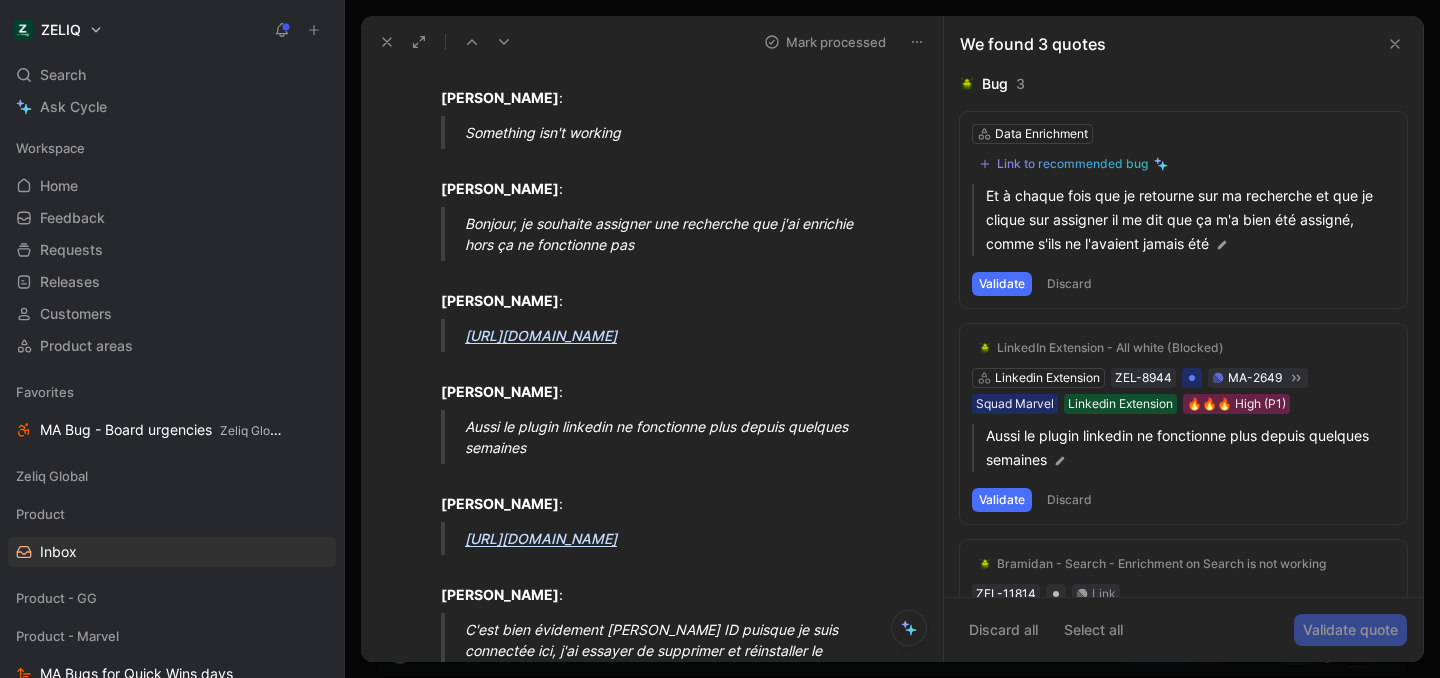 scroll, scrollTop: 451, scrollLeft: 0, axis: vertical 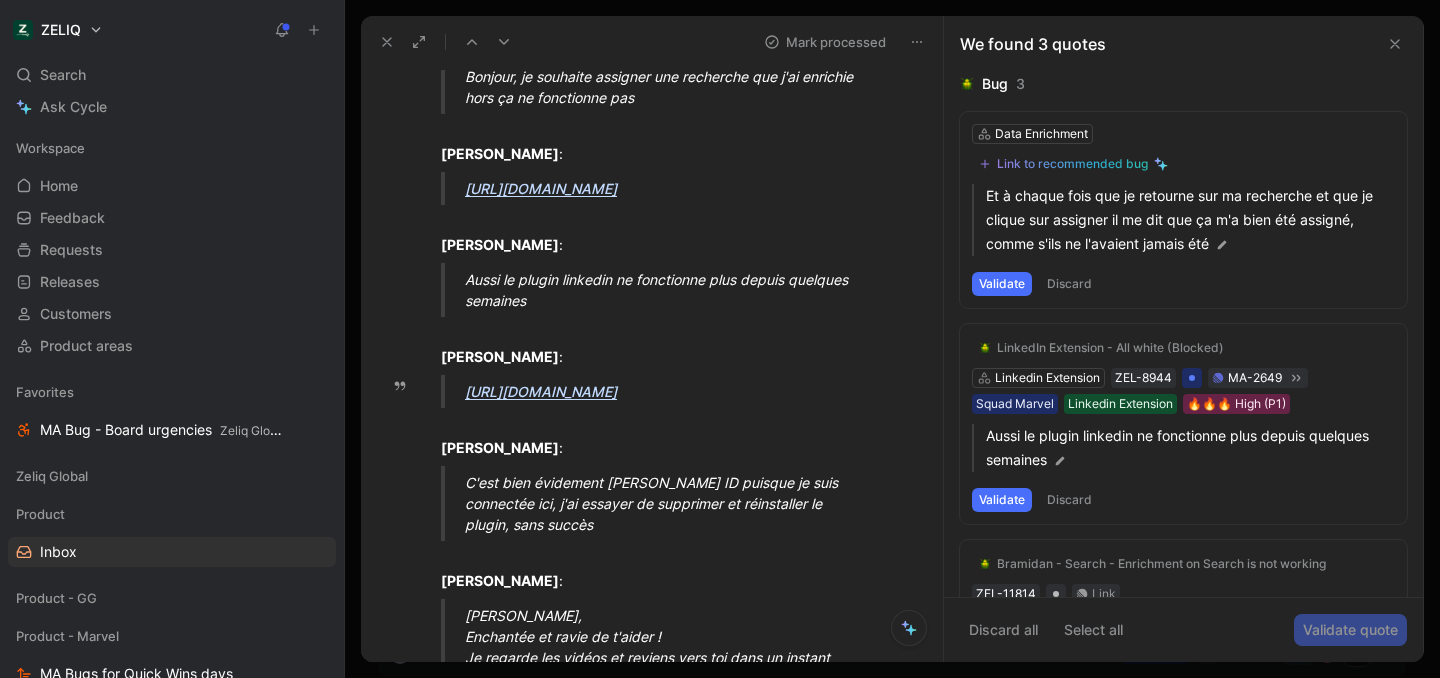 click on "[URL][DOMAIN_NAME]" at bounding box center [541, 391] 